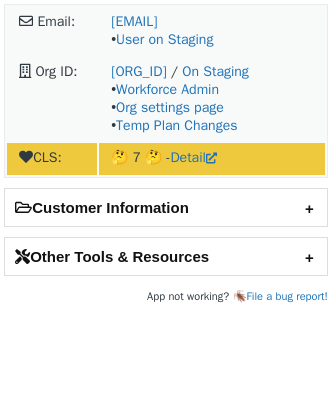 scroll, scrollTop: 0, scrollLeft: 0, axis: both 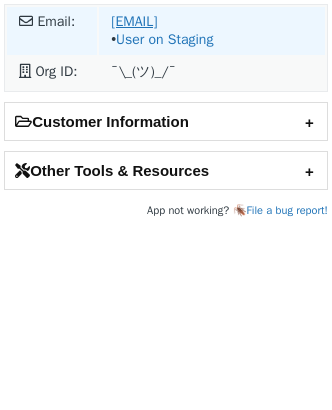 click on "jack@leanconvert.com" at bounding box center [134, 21] 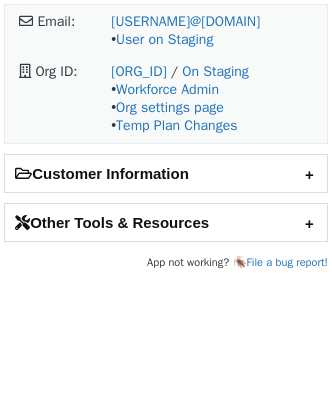scroll, scrollTop: 0, scrollLeft: 0, axis: both 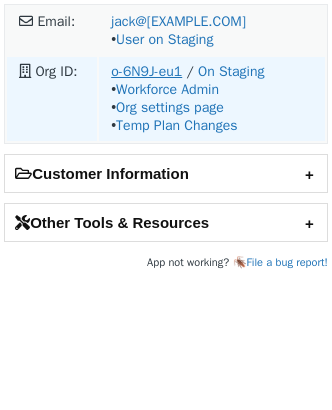 click on "o-6N9J-eu1" at bounding box center [146, 71] 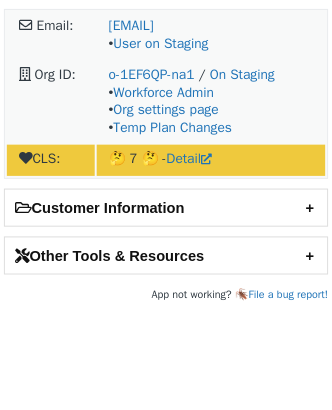 scroll, scrollTop: 0, scrollLeft: 0, axis: both 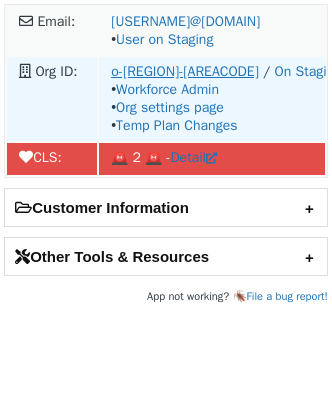 click on "o-7ATA-eu1" at bounding box center (185, 71) 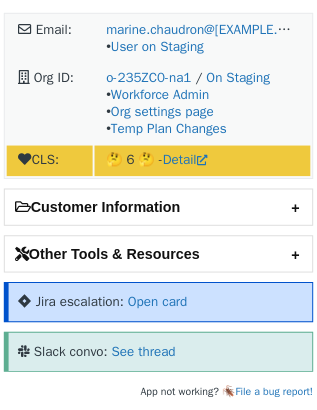 scroll, scrollTop: 0, scrollLeft: 0, axis: both 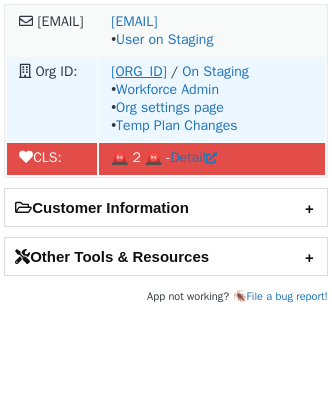 click on "o-7ATA-eu1" at bounding box center [138, 71] 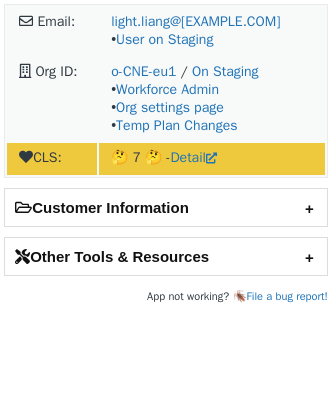 scroll, scrollTop: 0, scrollLeft: 0, axis: both 